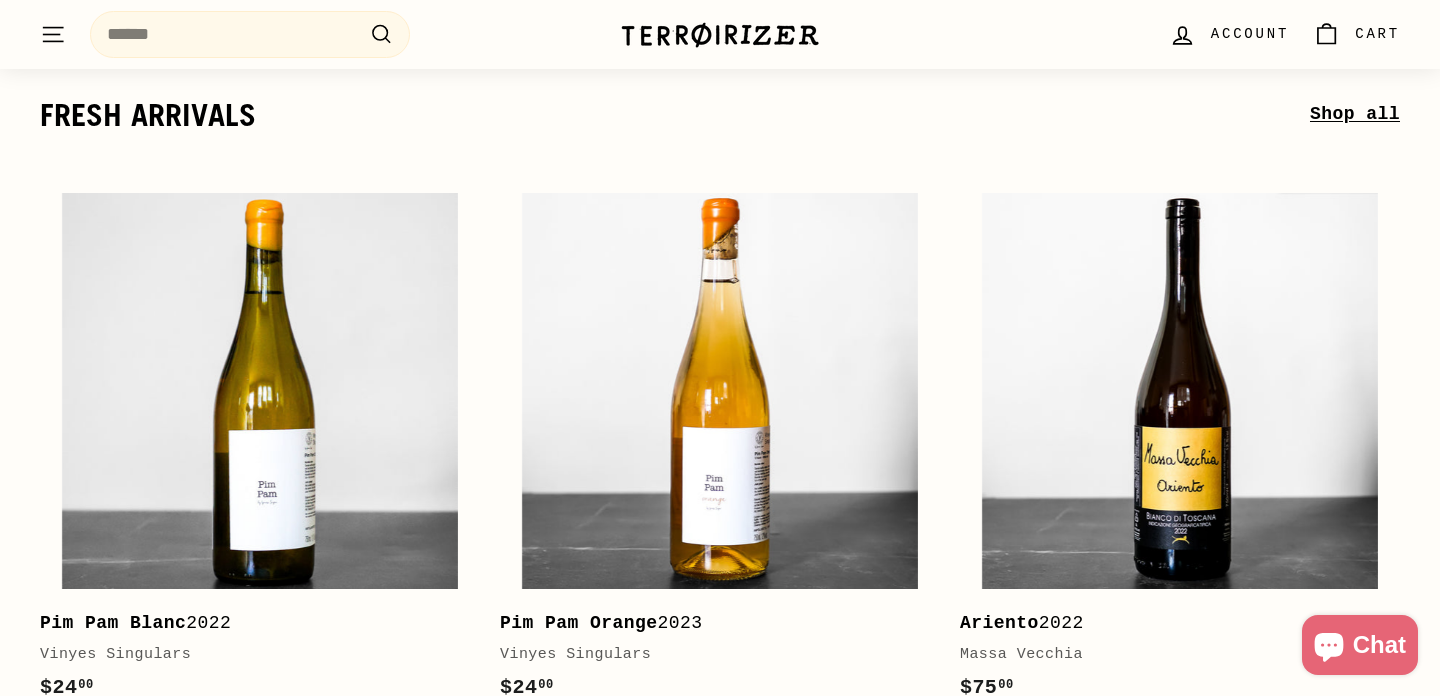 scroll, scrollTop: 360, scrollLeft: 0, axis: vertical 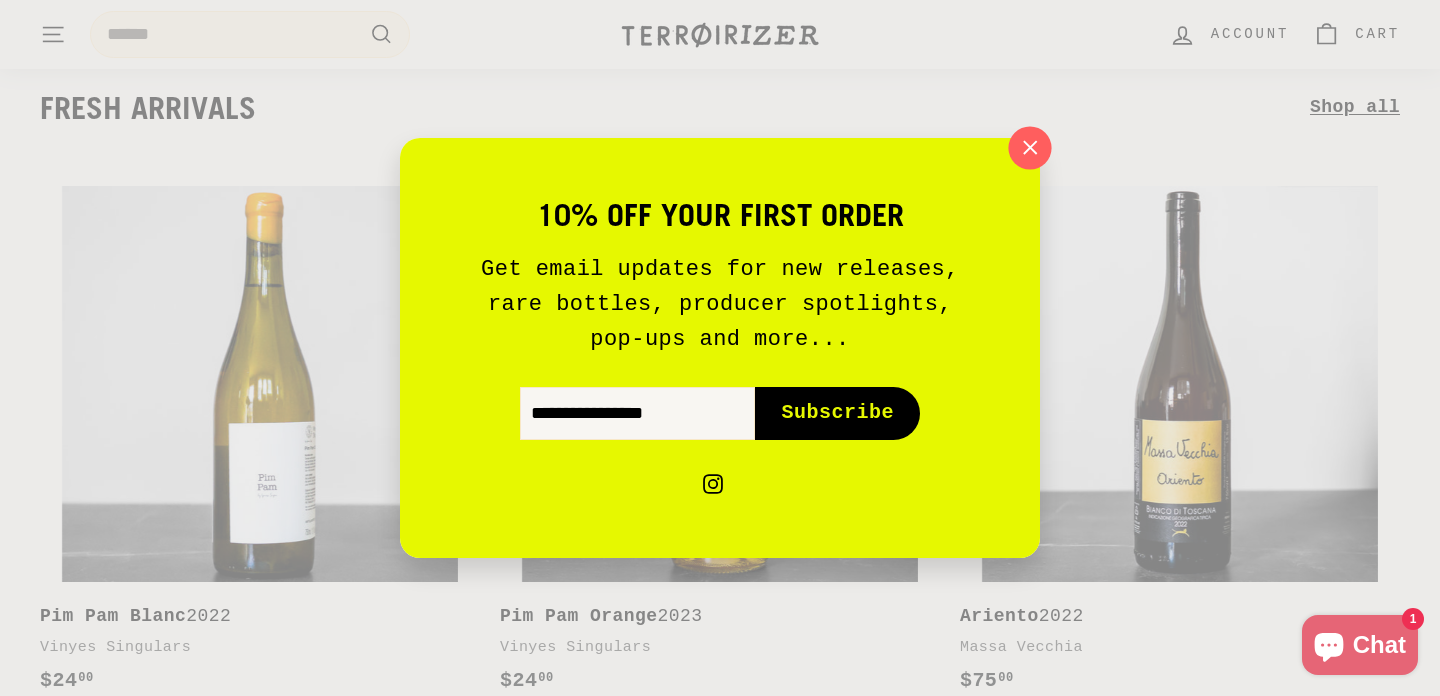 click 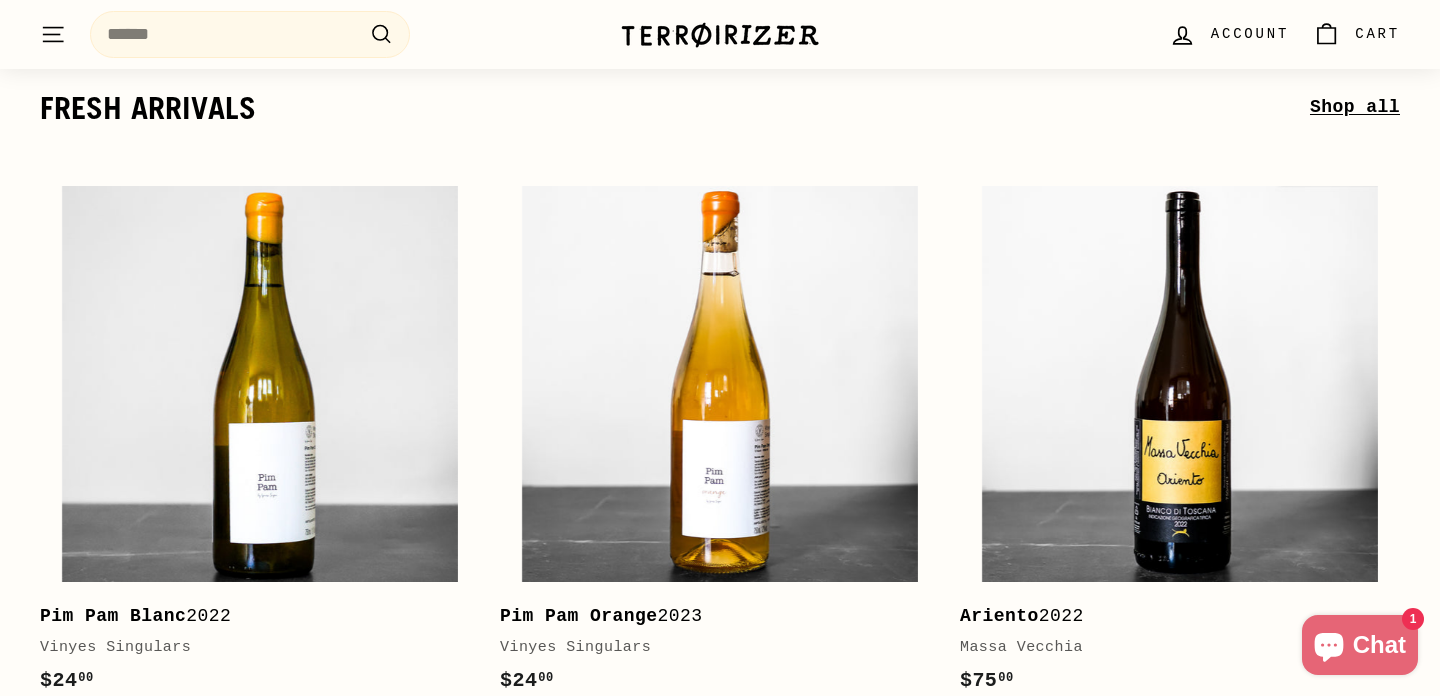 click on ". . .
Site navigation" at bounding box center (53, 34) 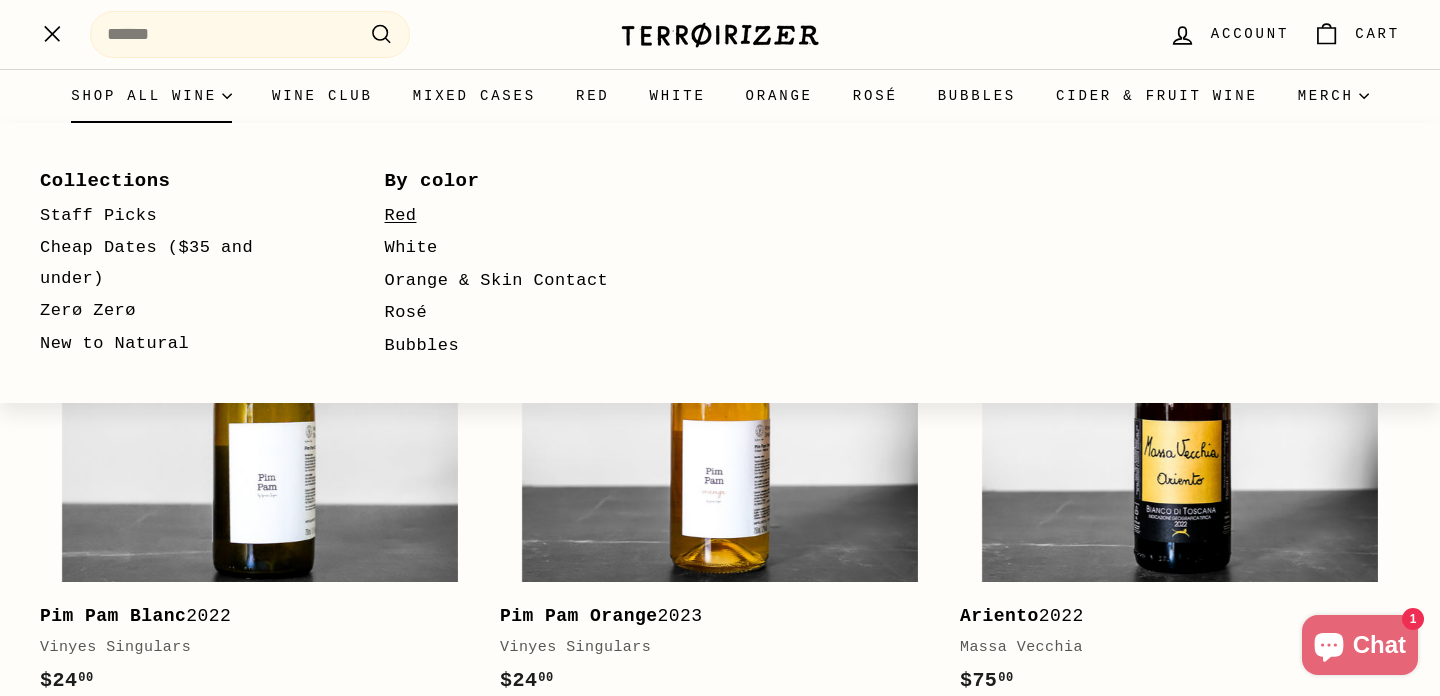 click on "Red" at bounding box center (528, 216) 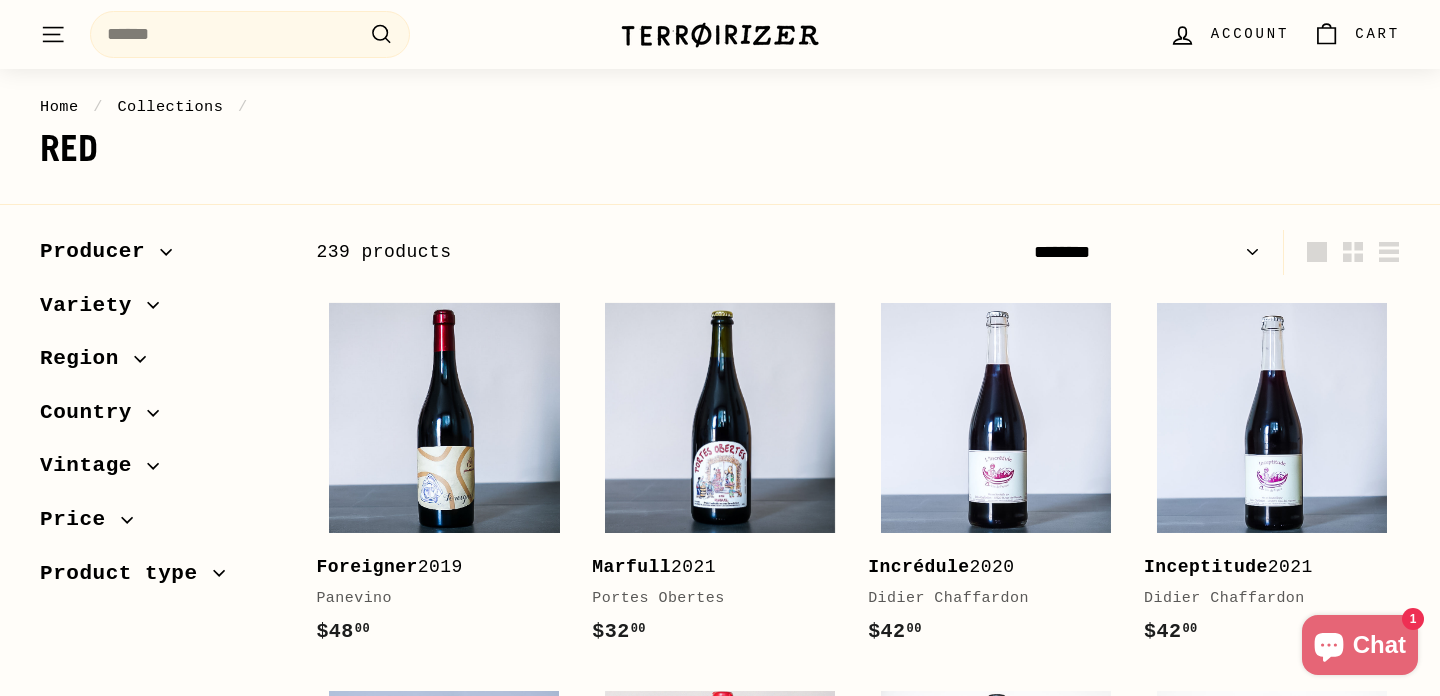 scroll, scrollTop: 152, scrollLeft: 0, axis: vertical 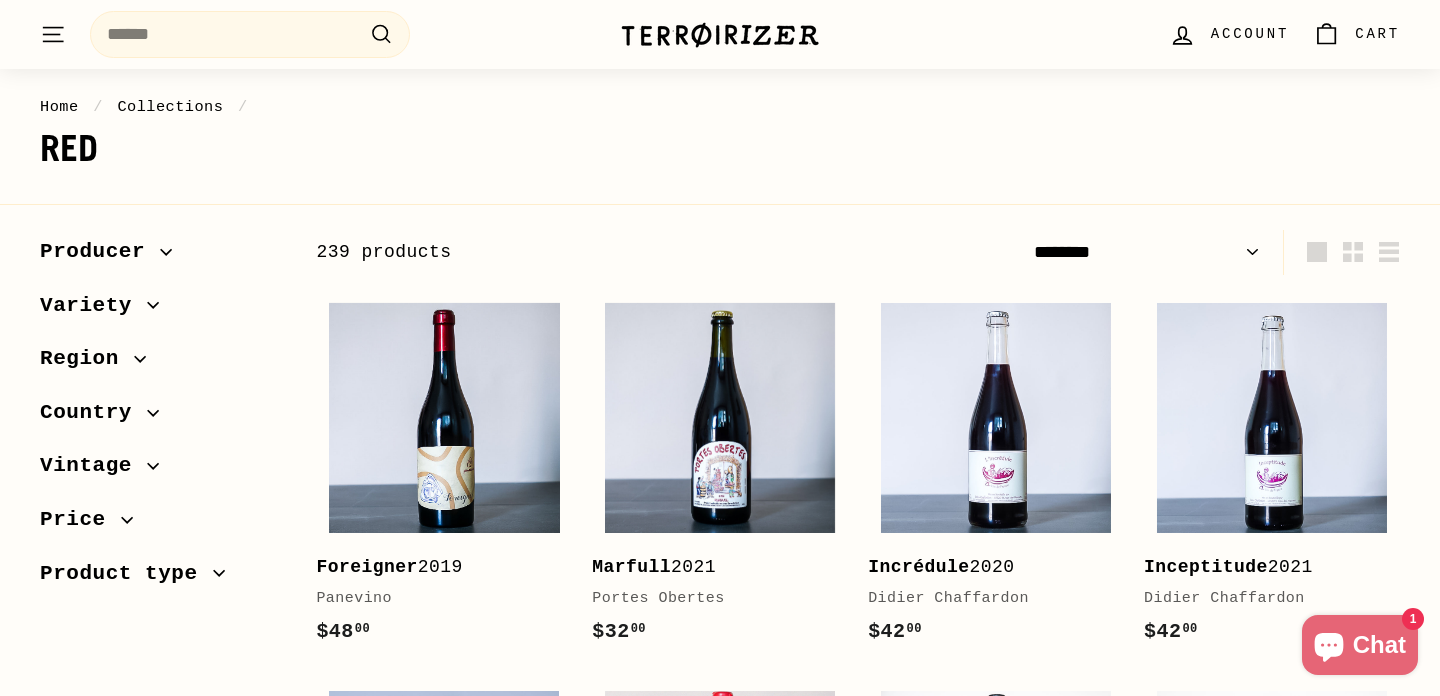select on "**********" 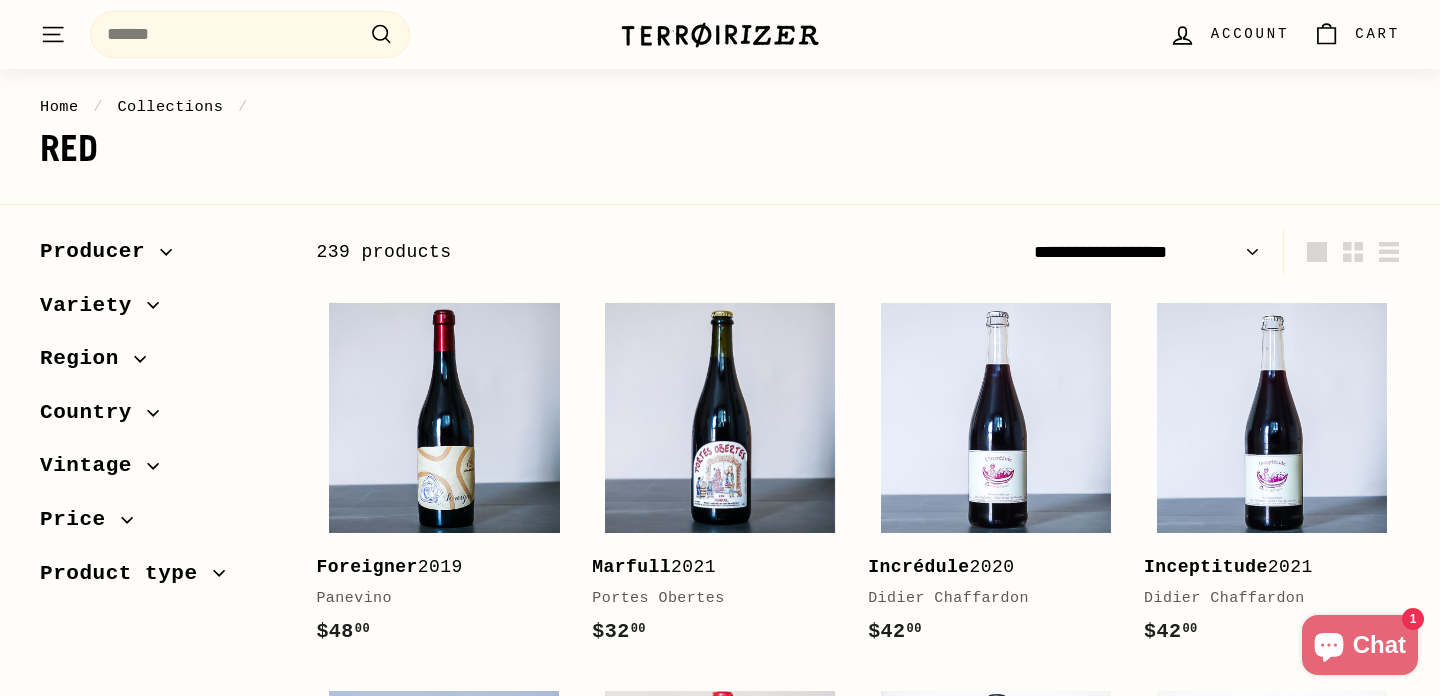 click on "**********" at bounding box center (0, 0) 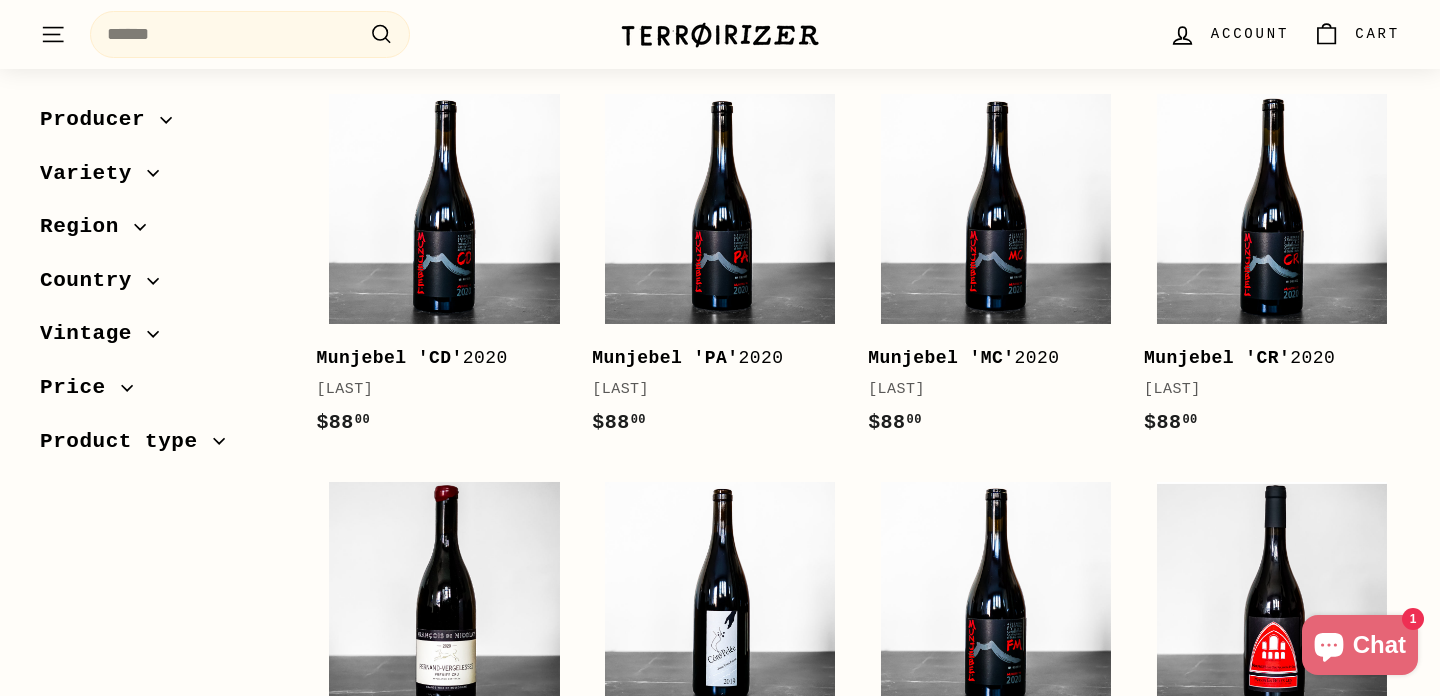 scroll, scrollTop: 1232, scrollLeft: 0, axis: vertical 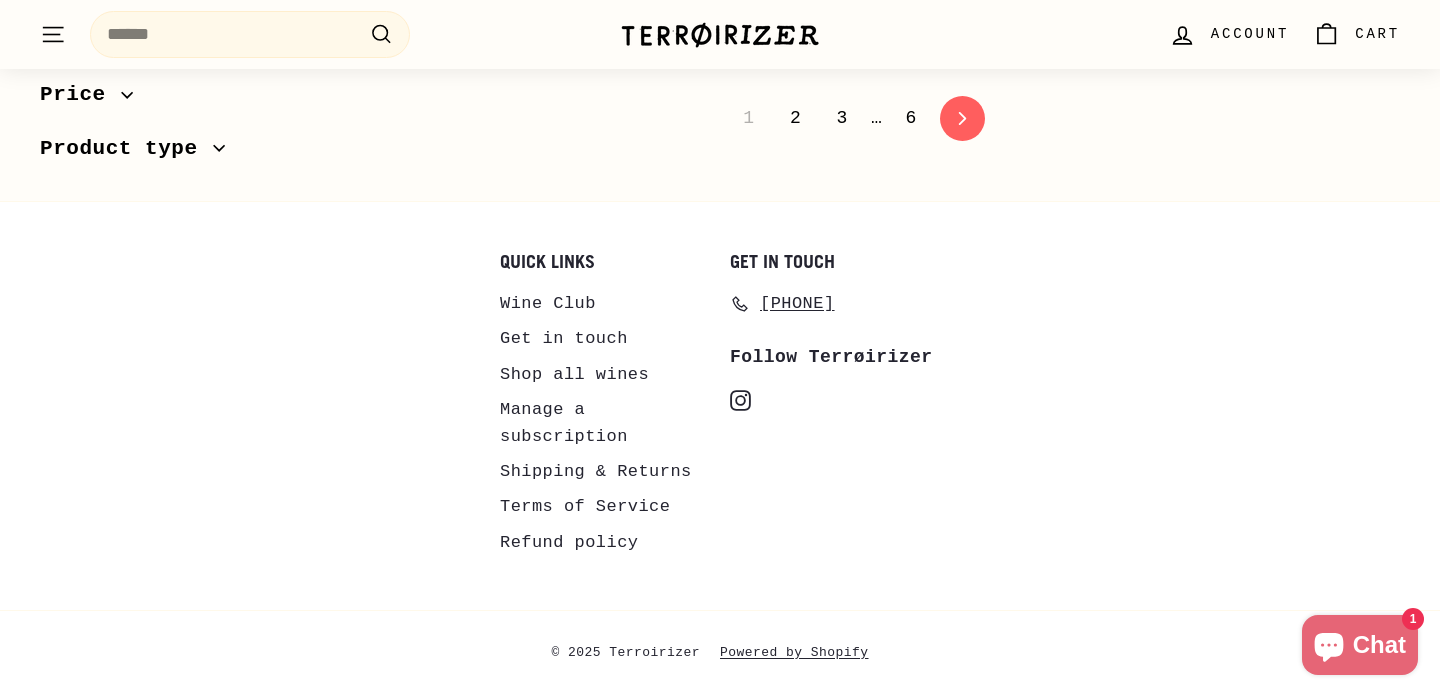 click on "Shipping & Returns" at bounding box center (596, 471) 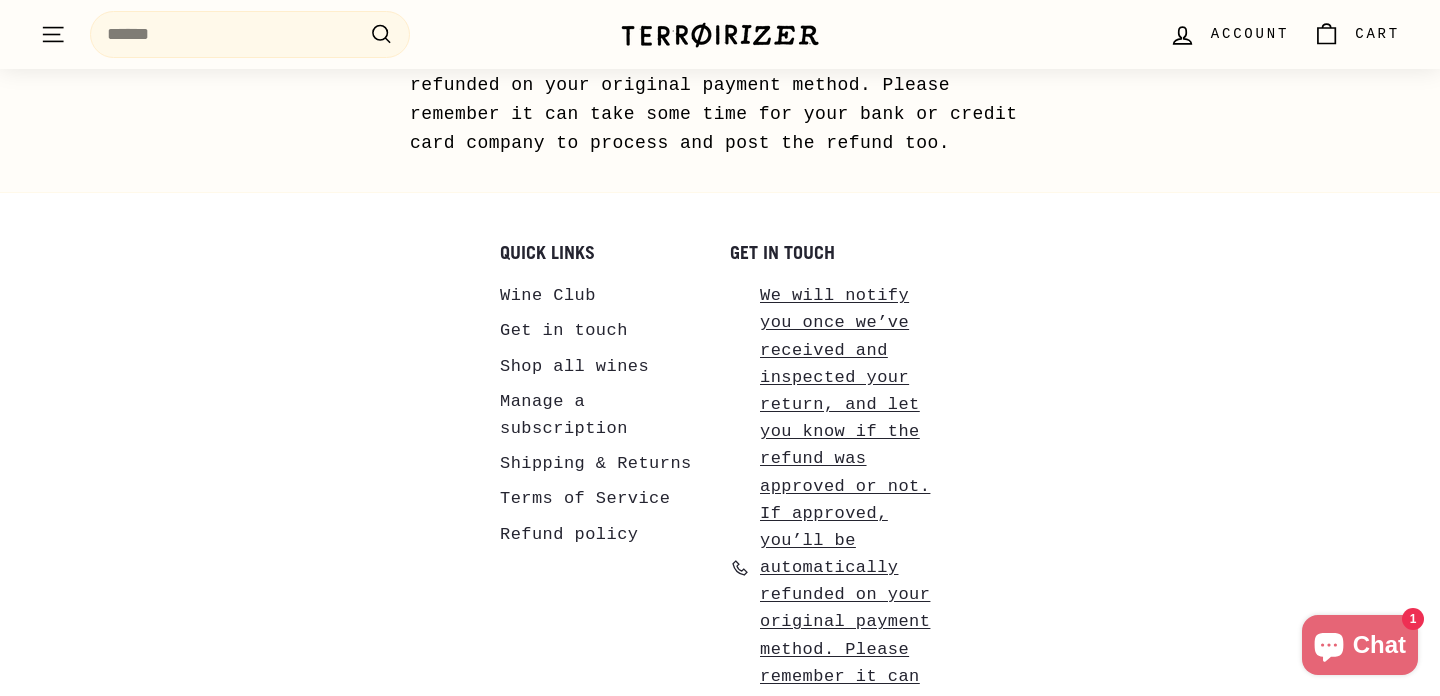 scroll, scrollTop: 2273, scrollLeft: 0, axis: vertical 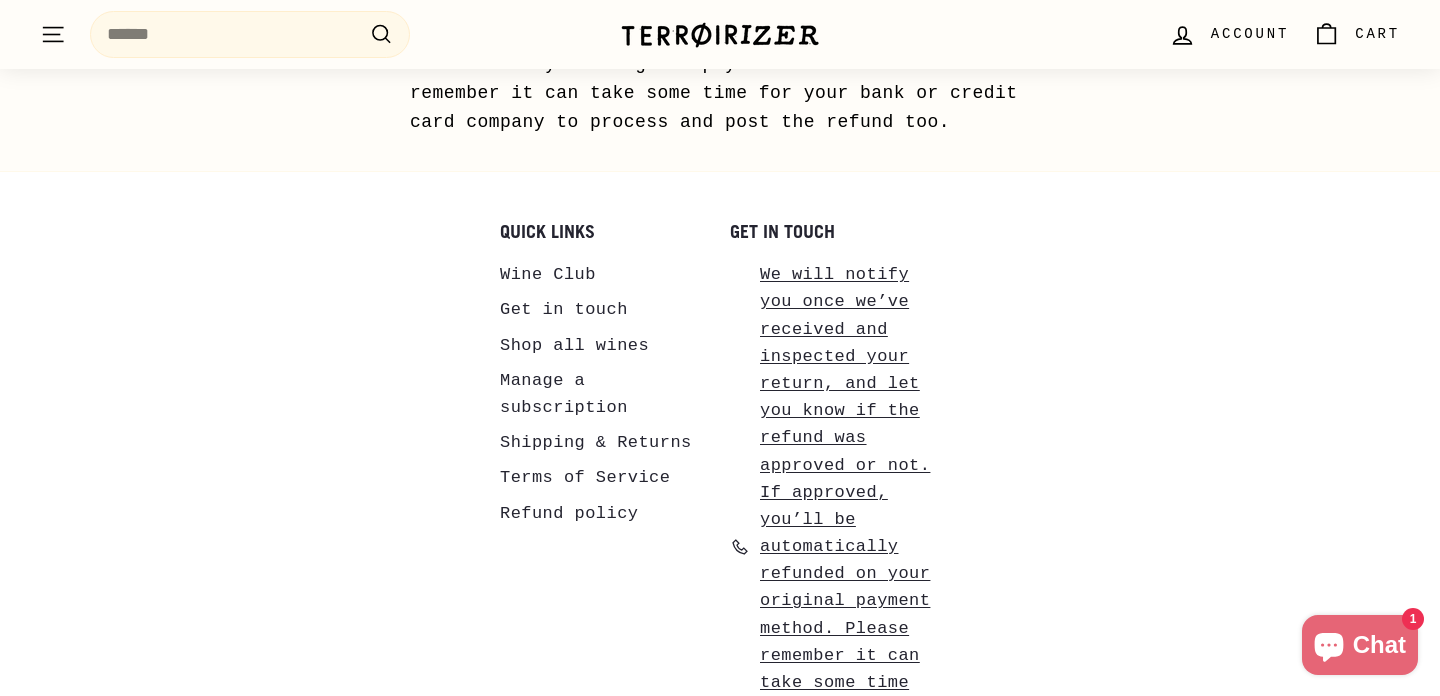 click on "Get in touch" at bounding box center [564, 309] 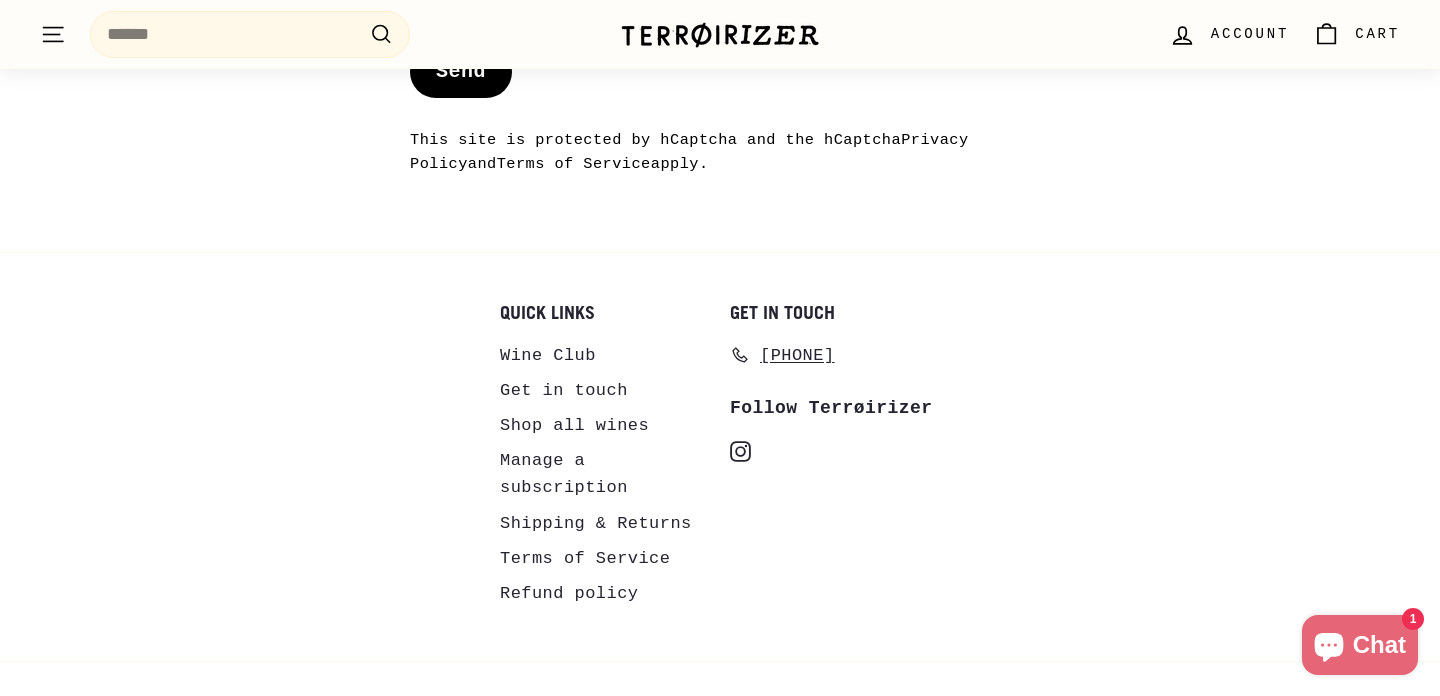 scroll, scrollTop: 2076, scrollLeft: 0, axis: vertical 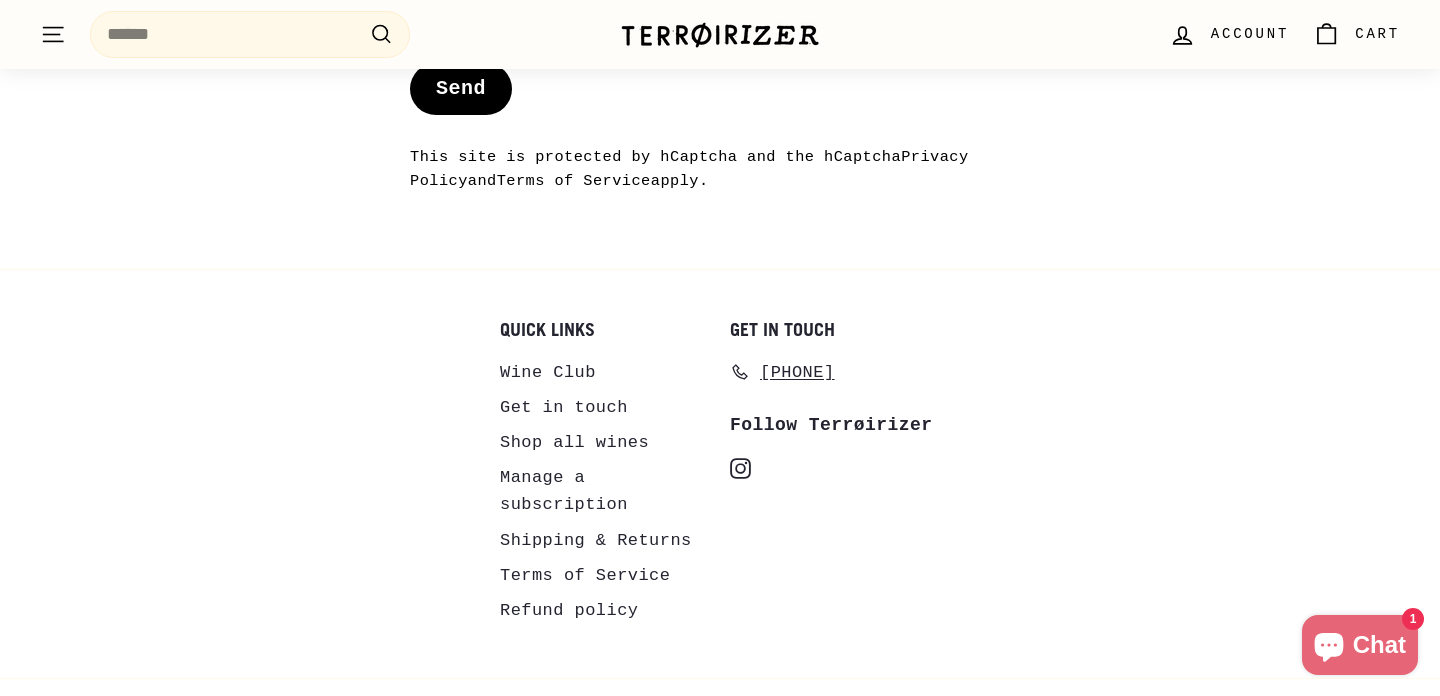 click 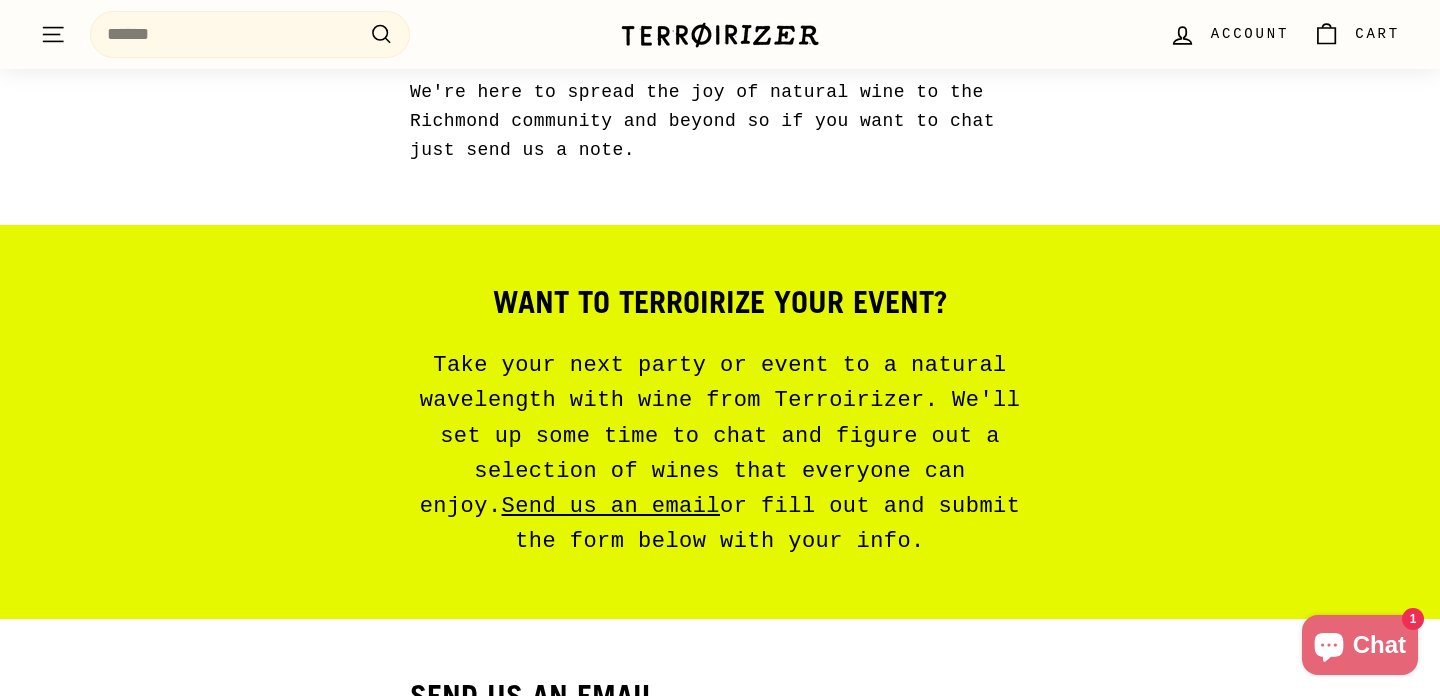 scroll, scrollTop: 0, scrollLeft: 0, axis: both 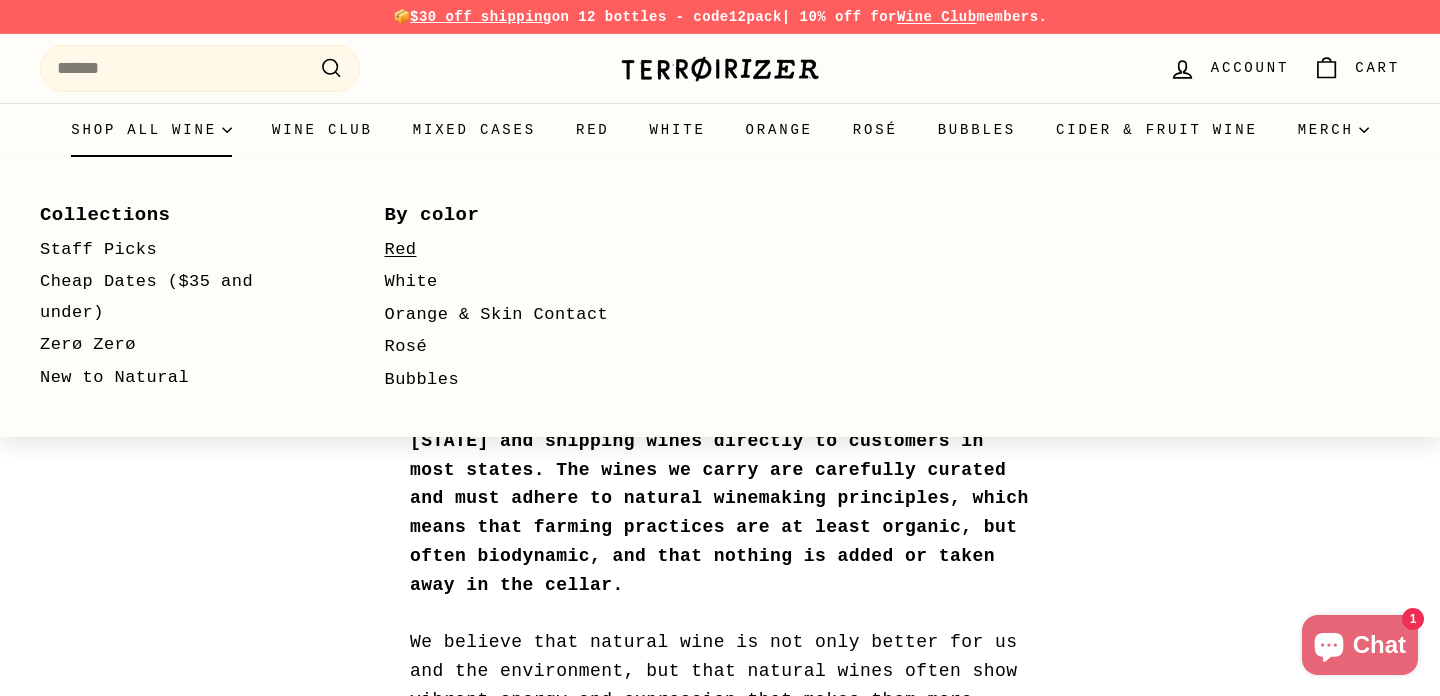 click on "Red" at bounding box center (528, 250) 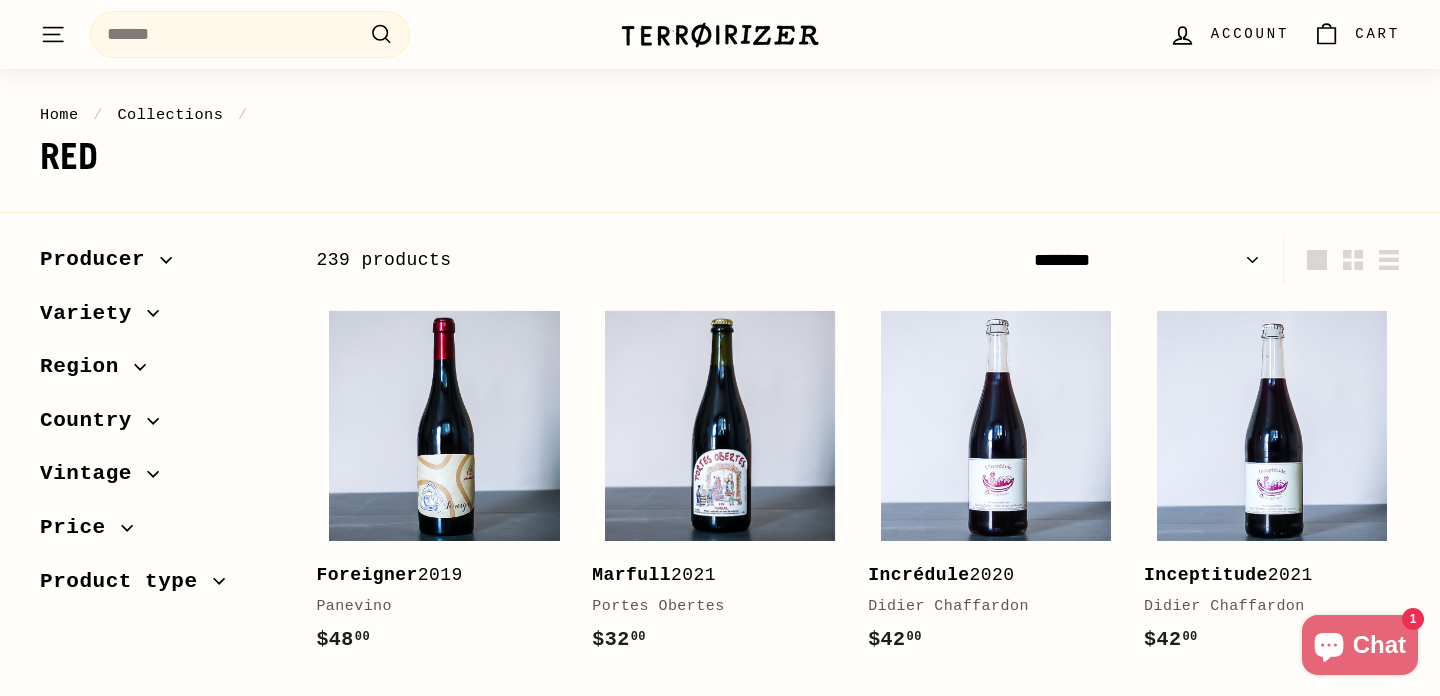 scroll, scrollTop: 145, scrollLeft: 0, axis: vertical 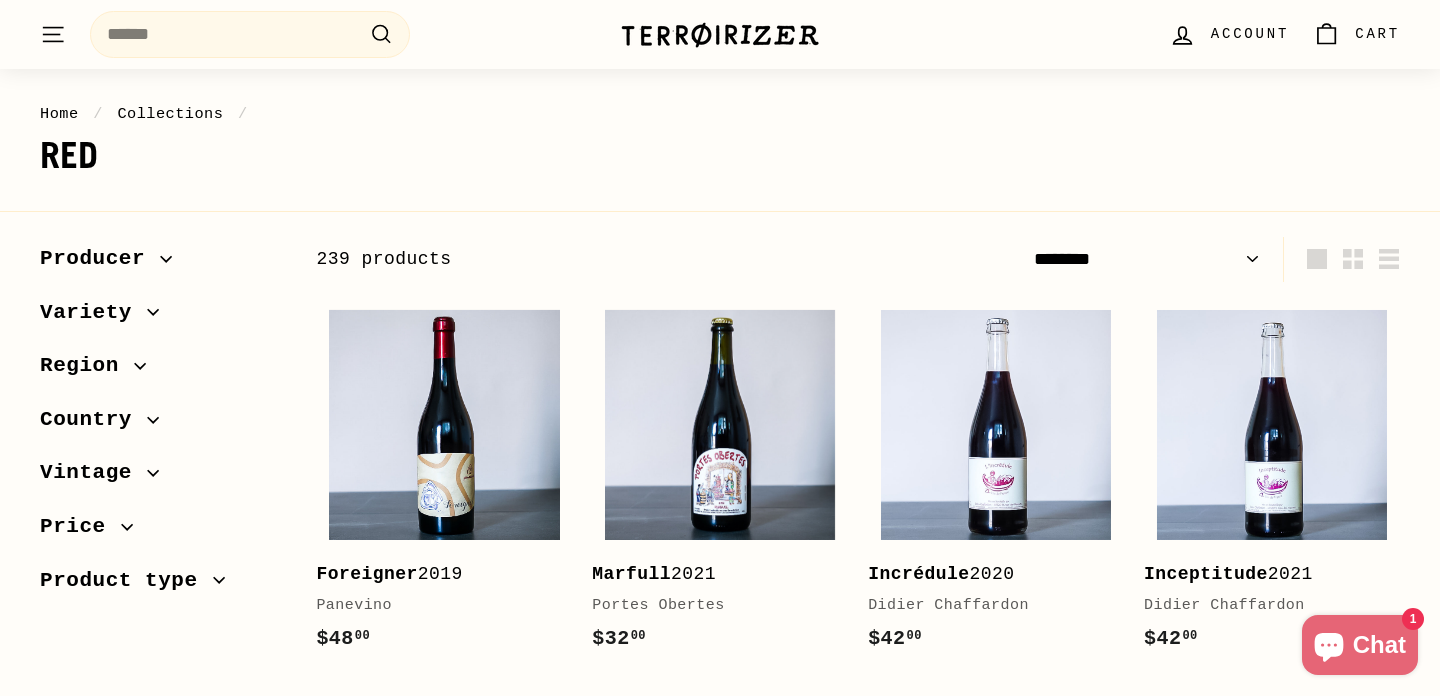 select on "**********" 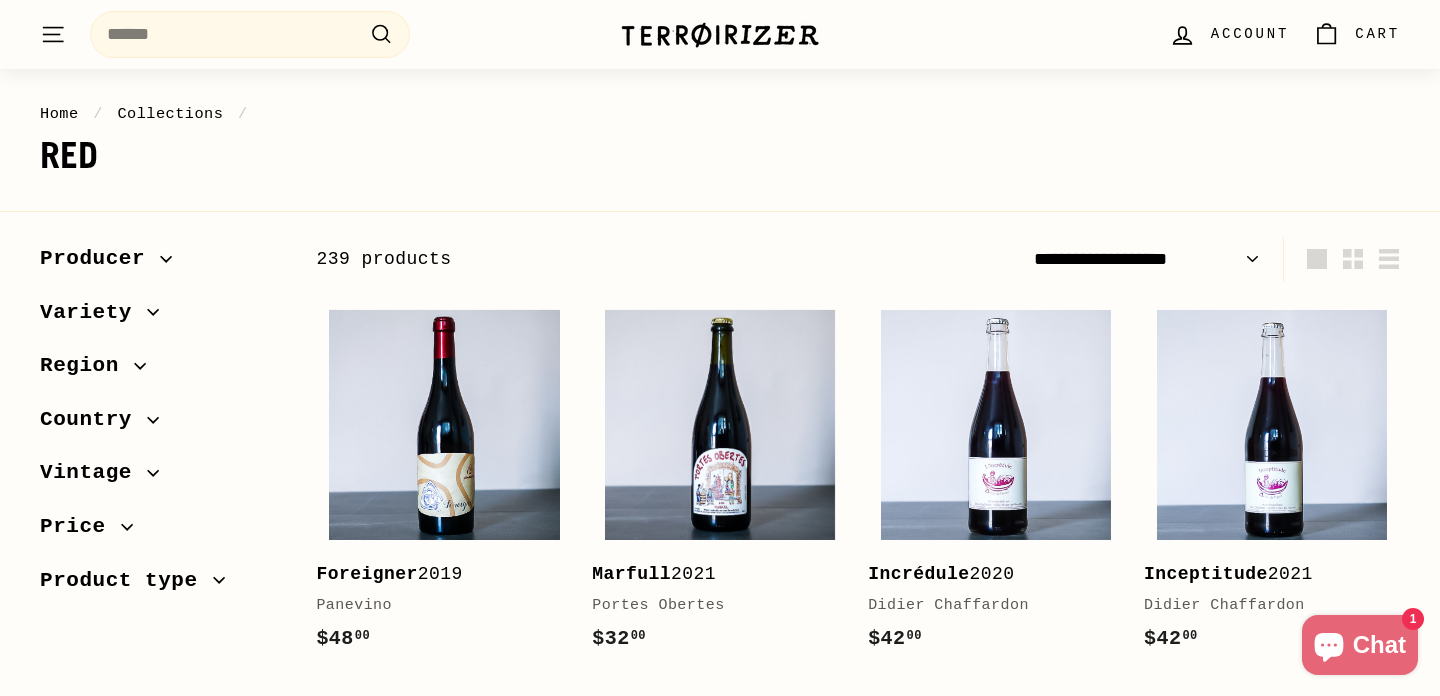 click on "**********" at bounding box center [0, 0] 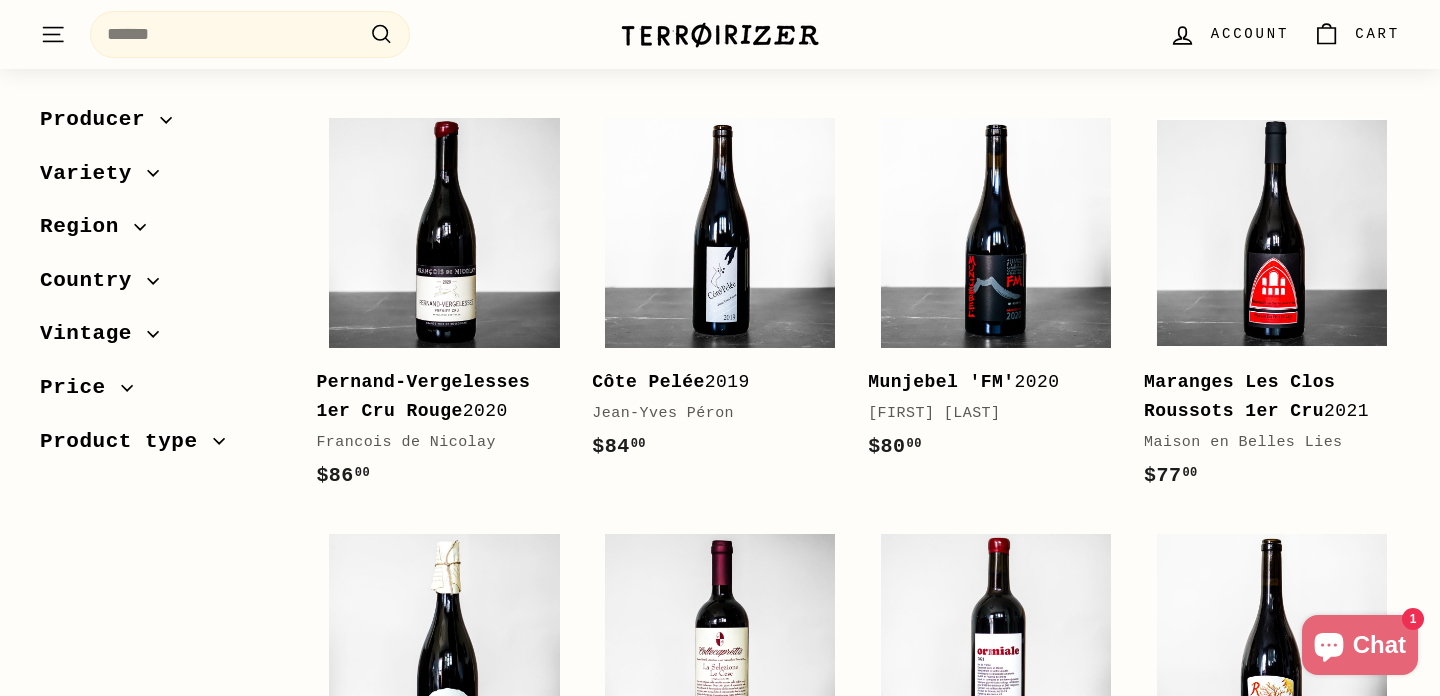 scroll, scrollTop: 1589, scrollLeft: 0, axis: vertical 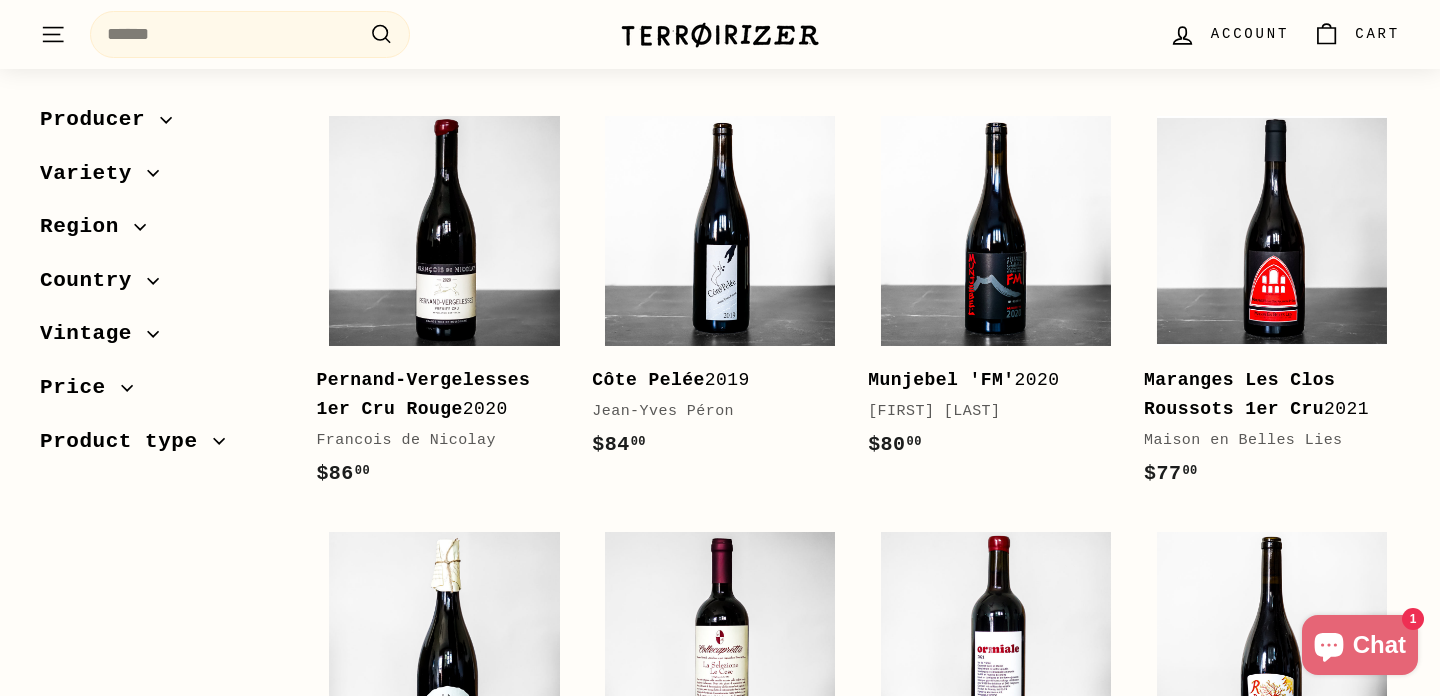 click on "Region" at bounding box center (87, 227) 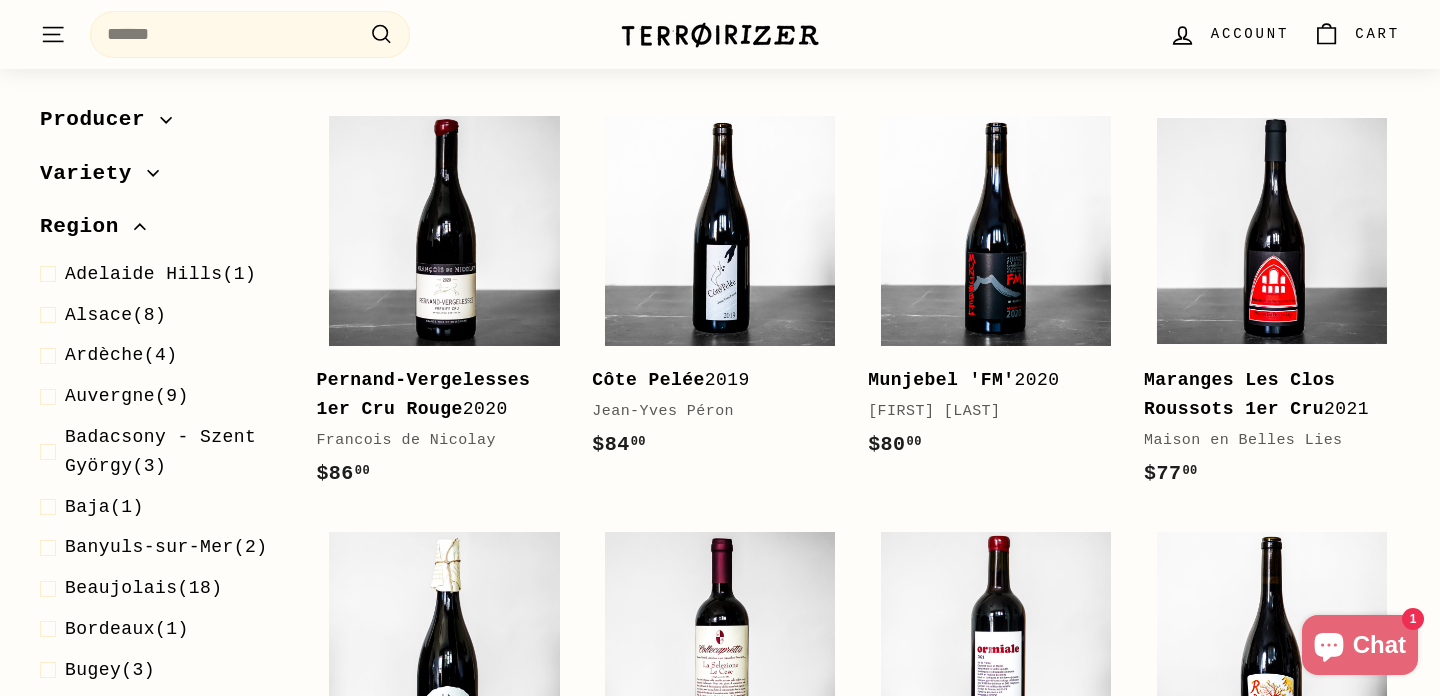 click on "Region" at bounding box center (87, 227) 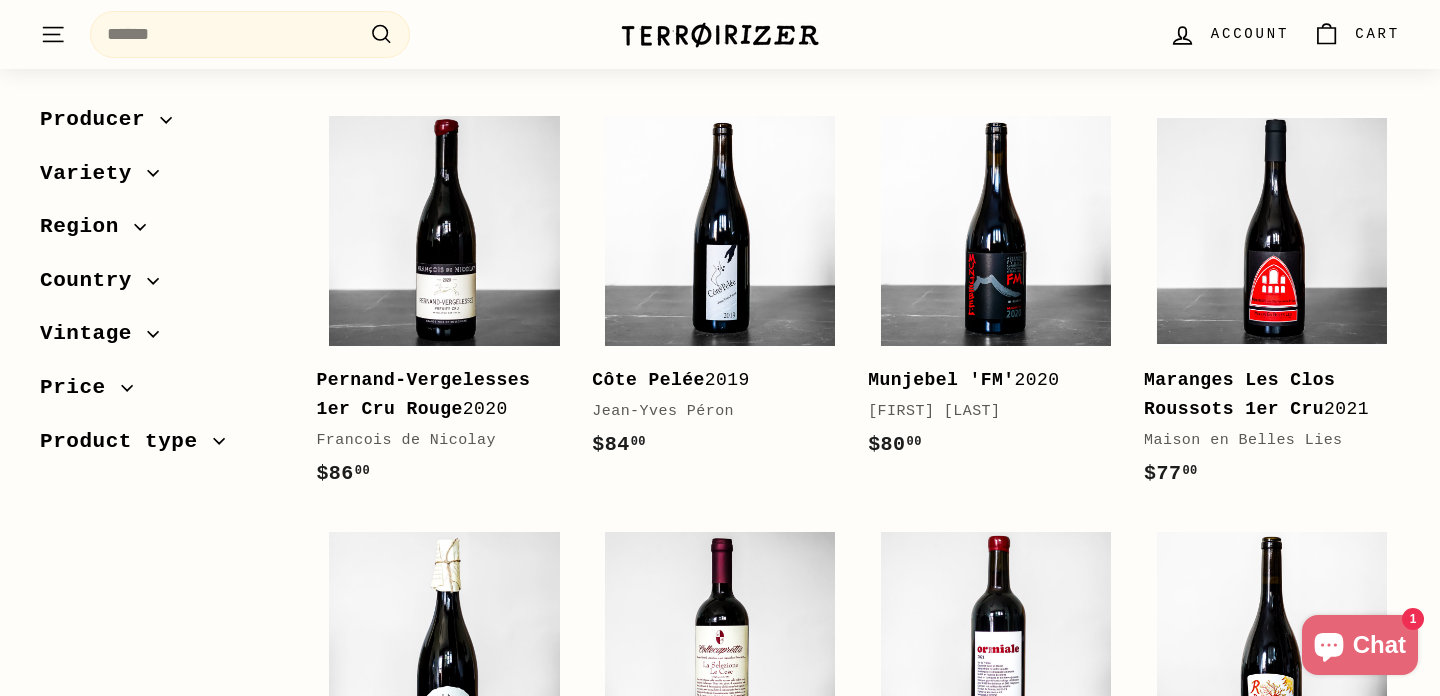 click on "Producer" at bounding box center (100, 120) 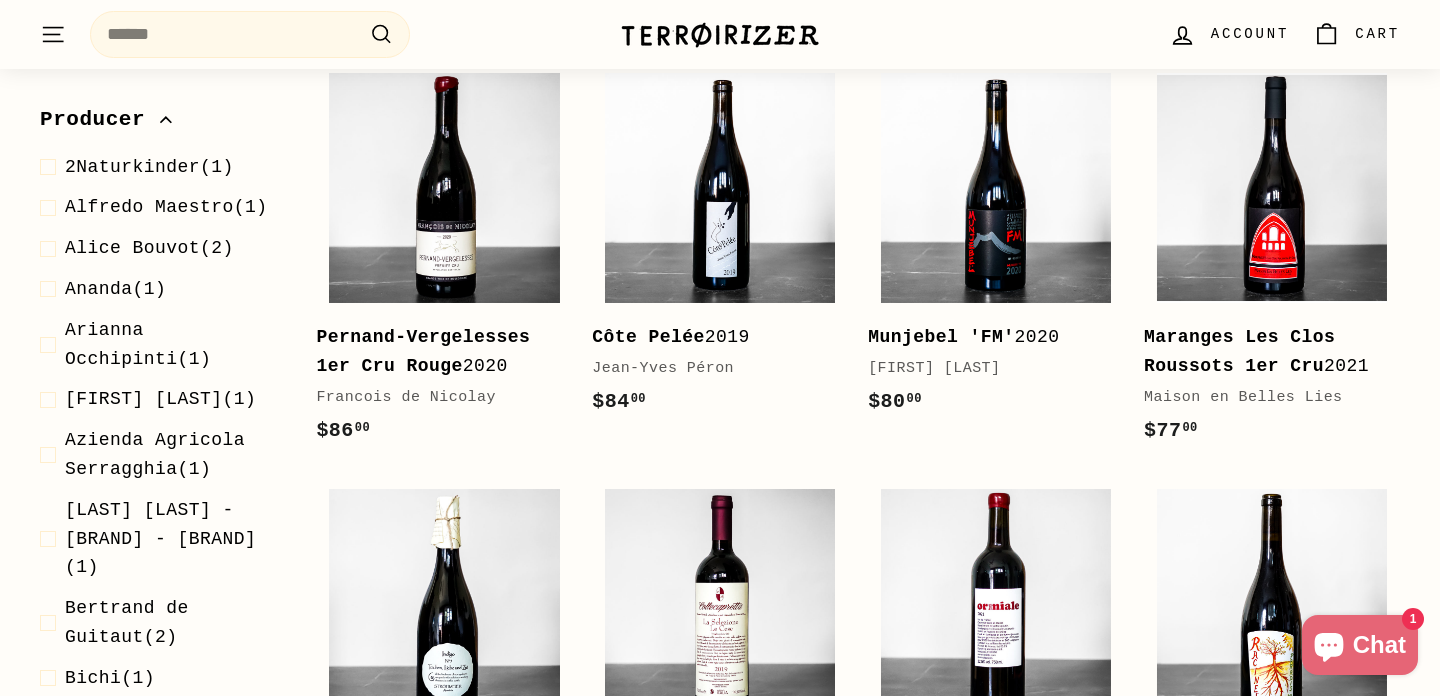 scroll, scrollTop: 1638, scrollLeft: 0, axis: vertical 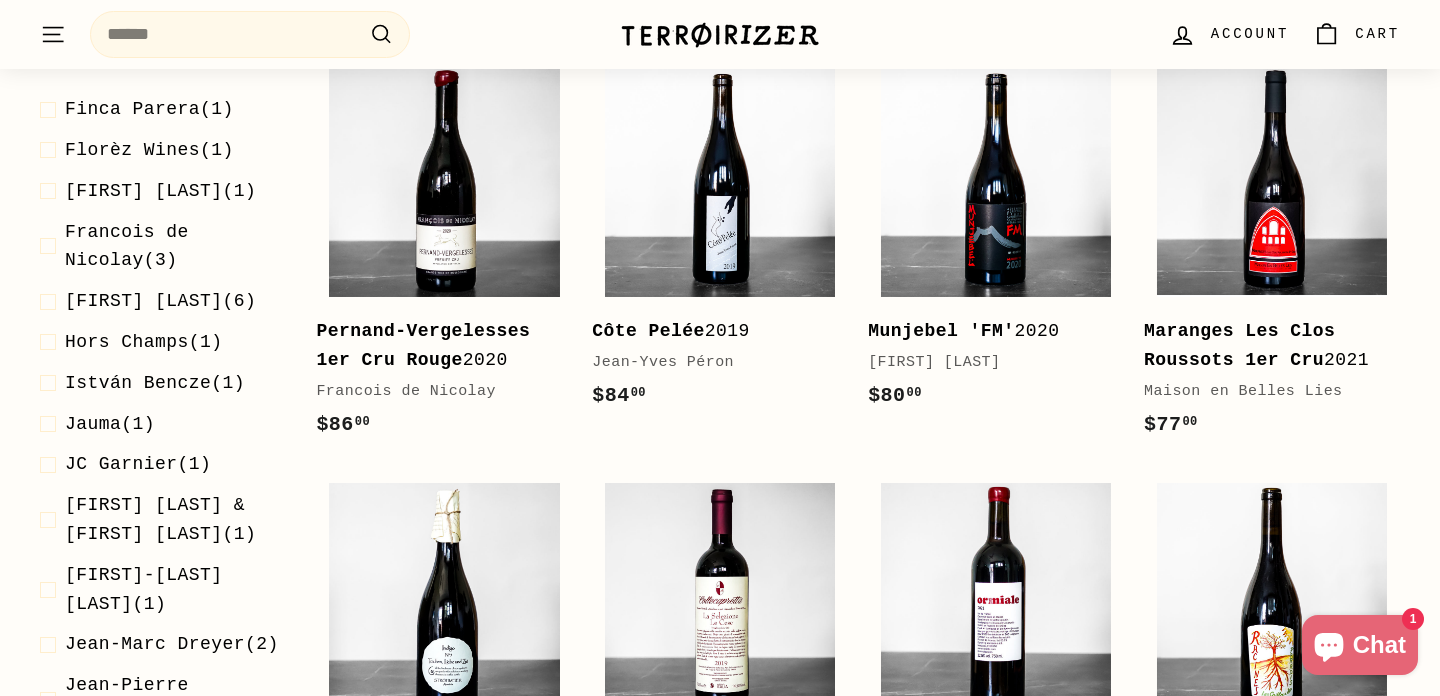 click on "Sort
Featured
Best selling
Alphabetically, A-Z
Alphabetically, Z-A
Price, low to high
Price, high to low
Date, old to new
Date, new to old
Producer
2Naturkinder  (1)
Ananda" at bounding box center (720, 911) 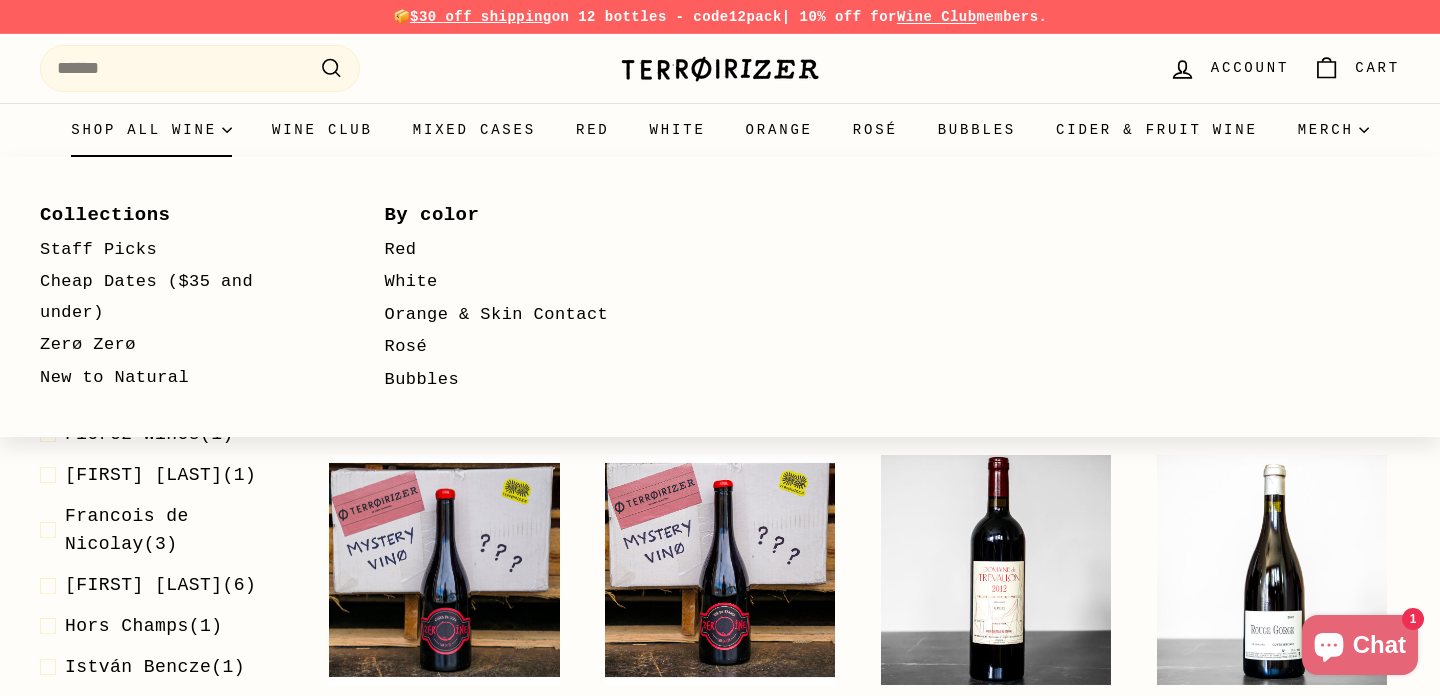 click on "Shop all wine" at bounding box center (151, 130) 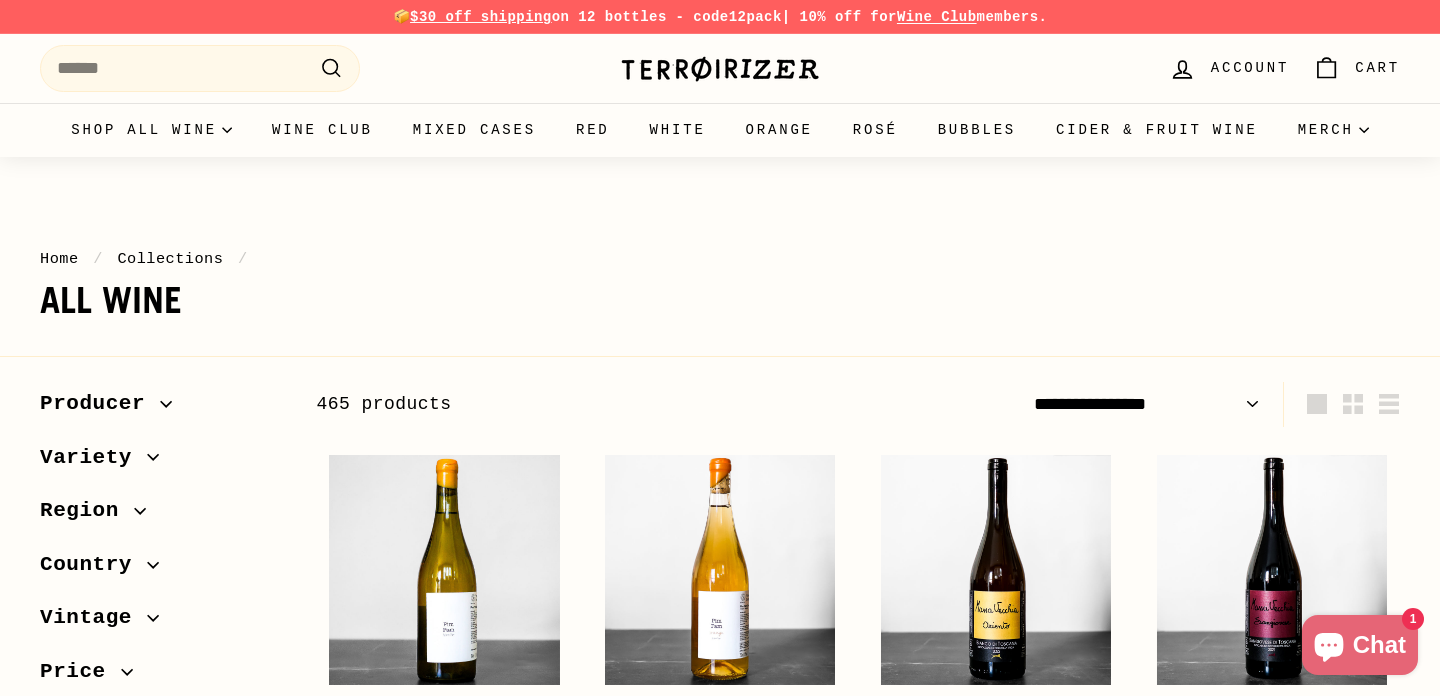 scroll, scrollTop: 0, scrollLeft: 0, axis: both 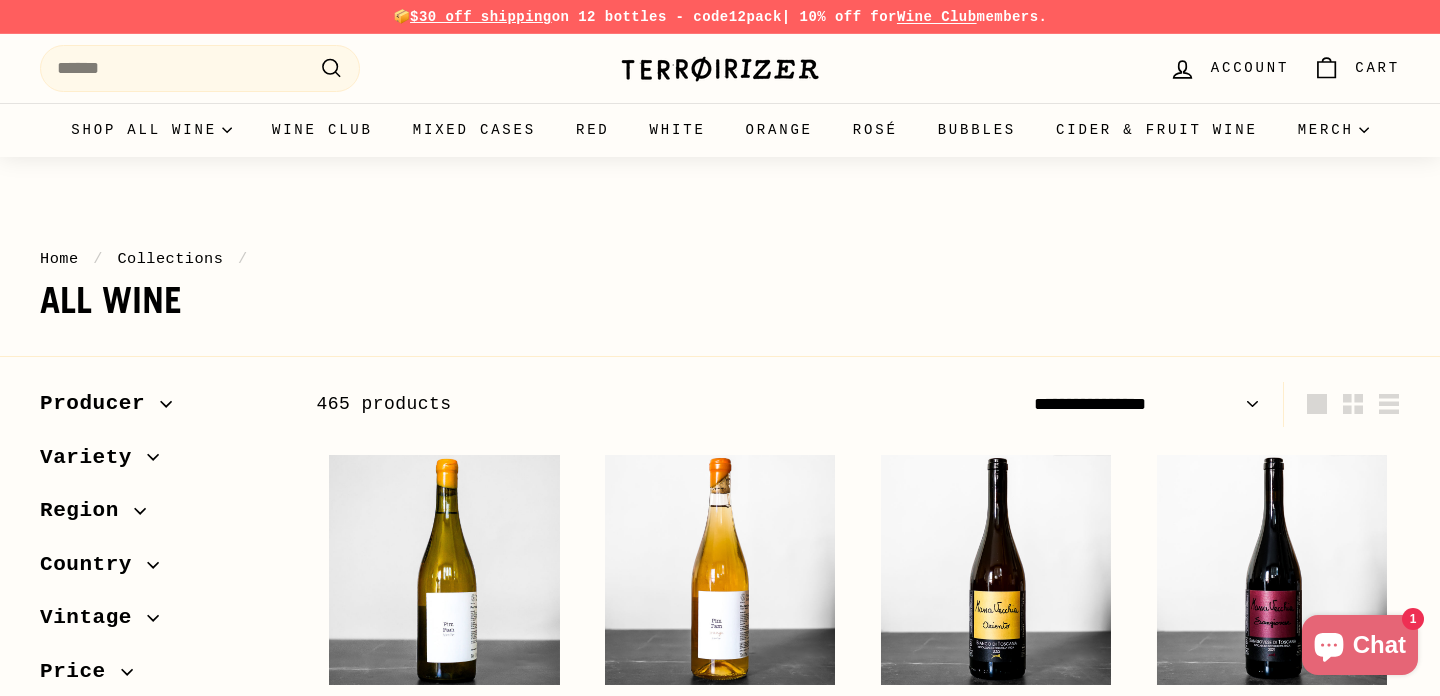 select on "**********" 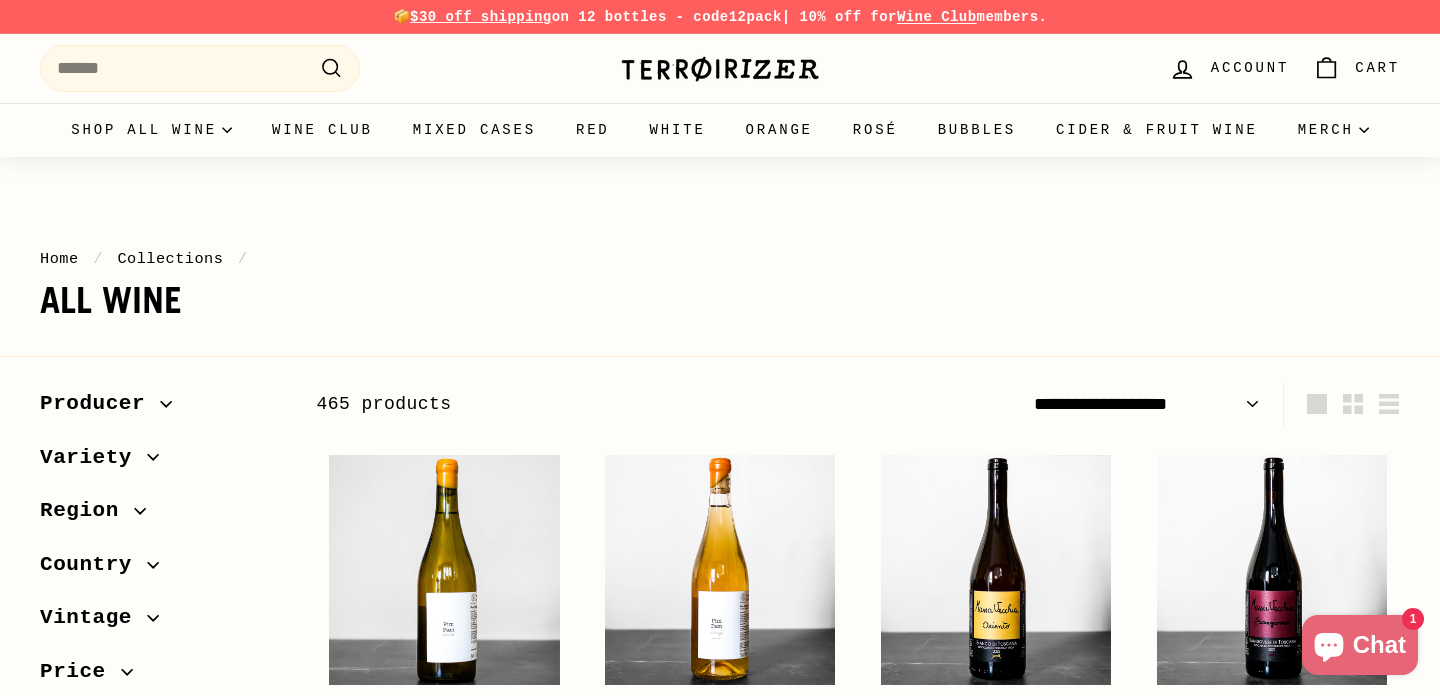 click on "**********" at bounding box center [0, 0] 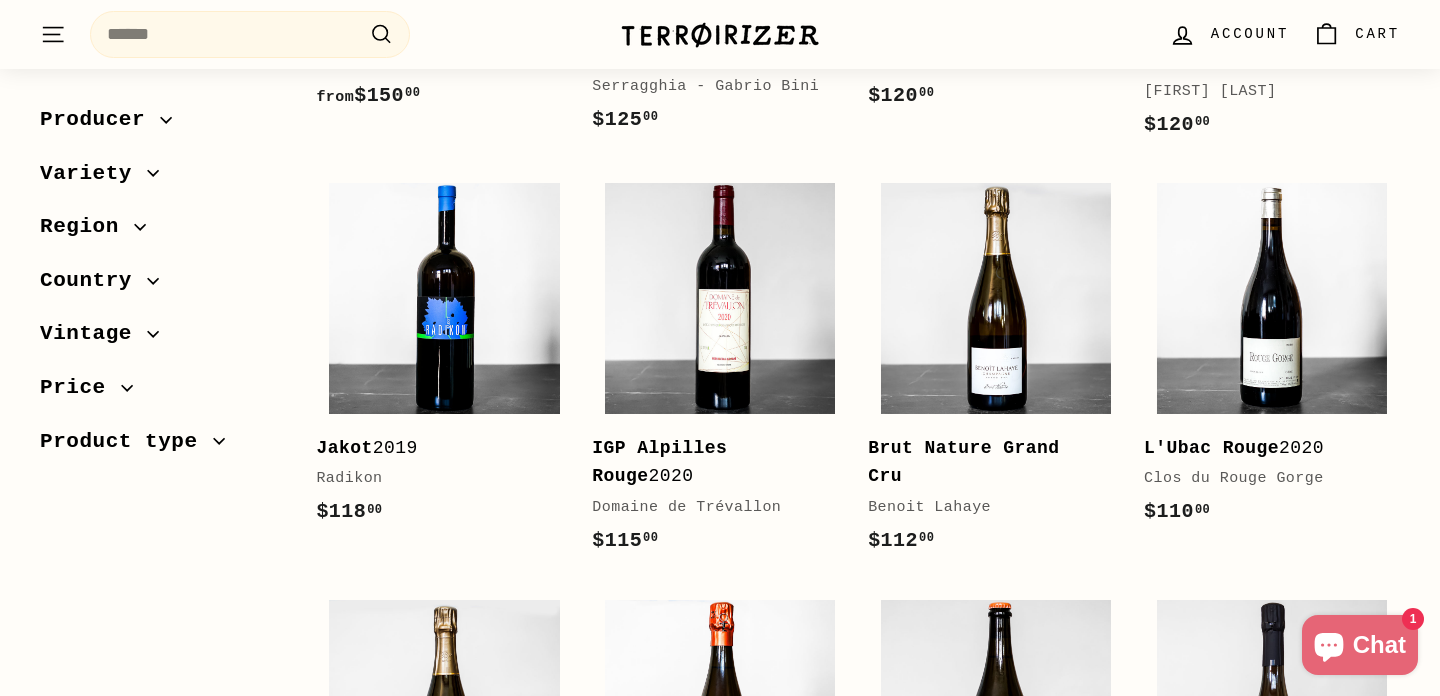 scroll, scrollTop: 1578, scrollLeft: 0, axis: vertical 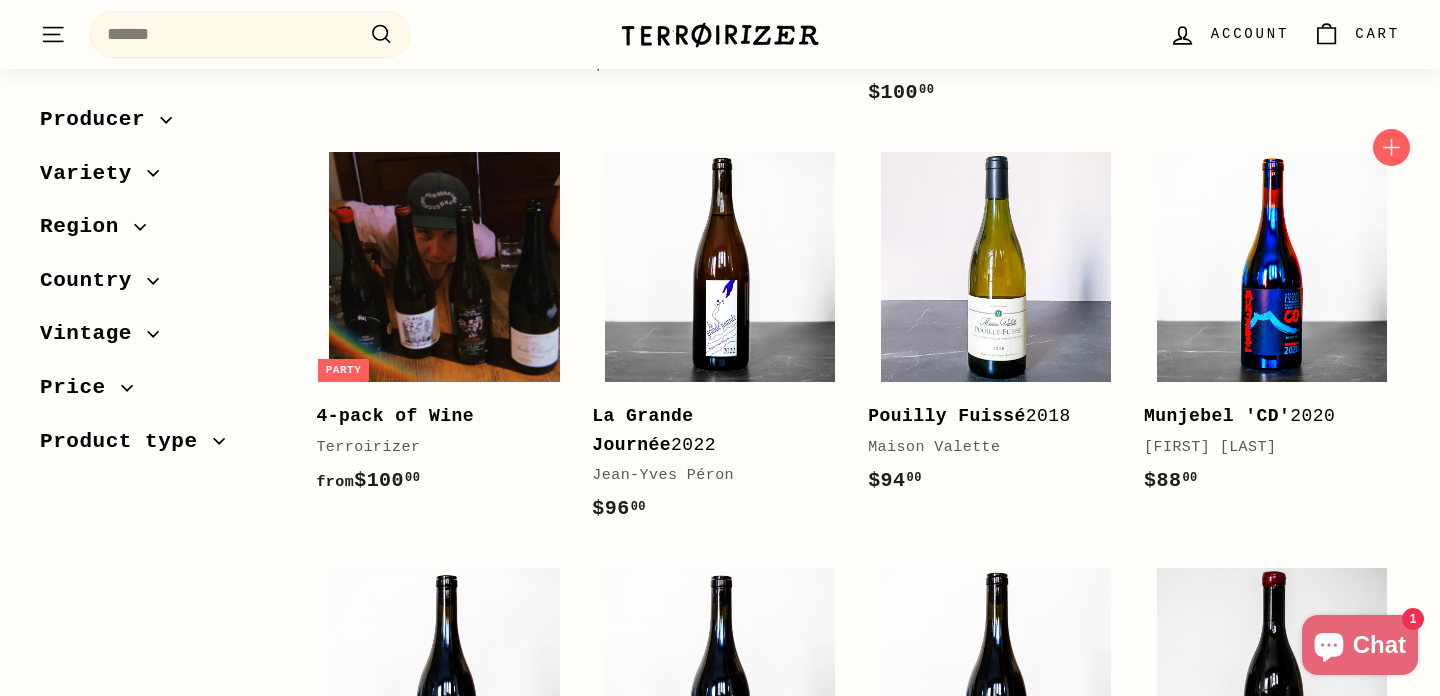 click at bounding box center [1272, 267] 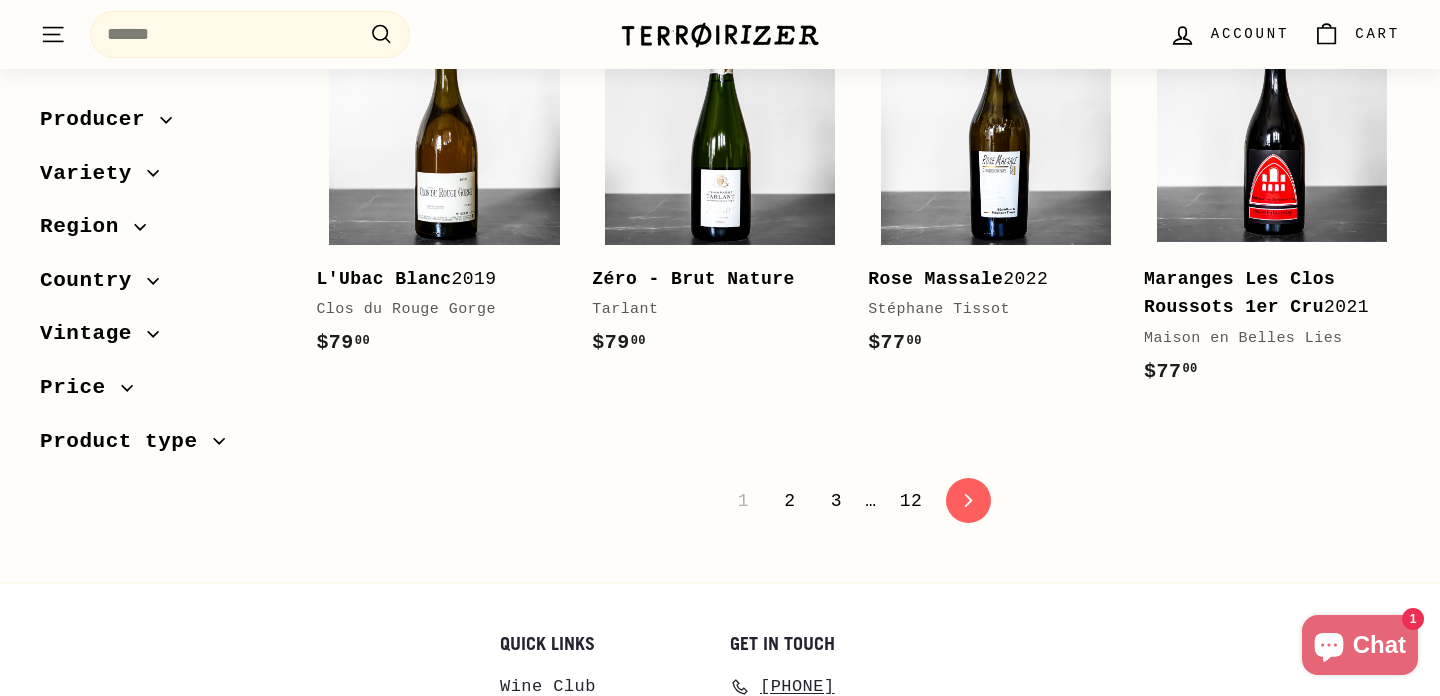 scroll, scrollTop: 4283, scrollLeft: 0, axis: vertical 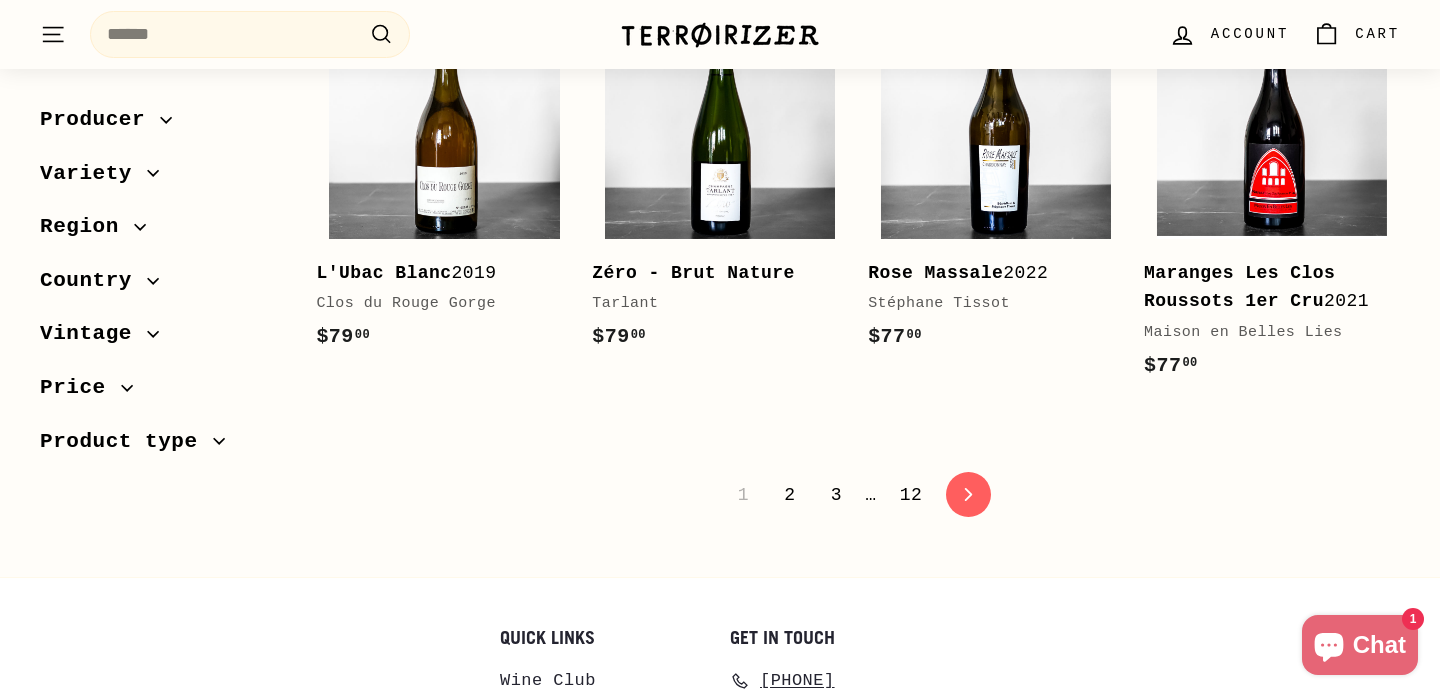 click on "2" at bounding box center (789, 495) 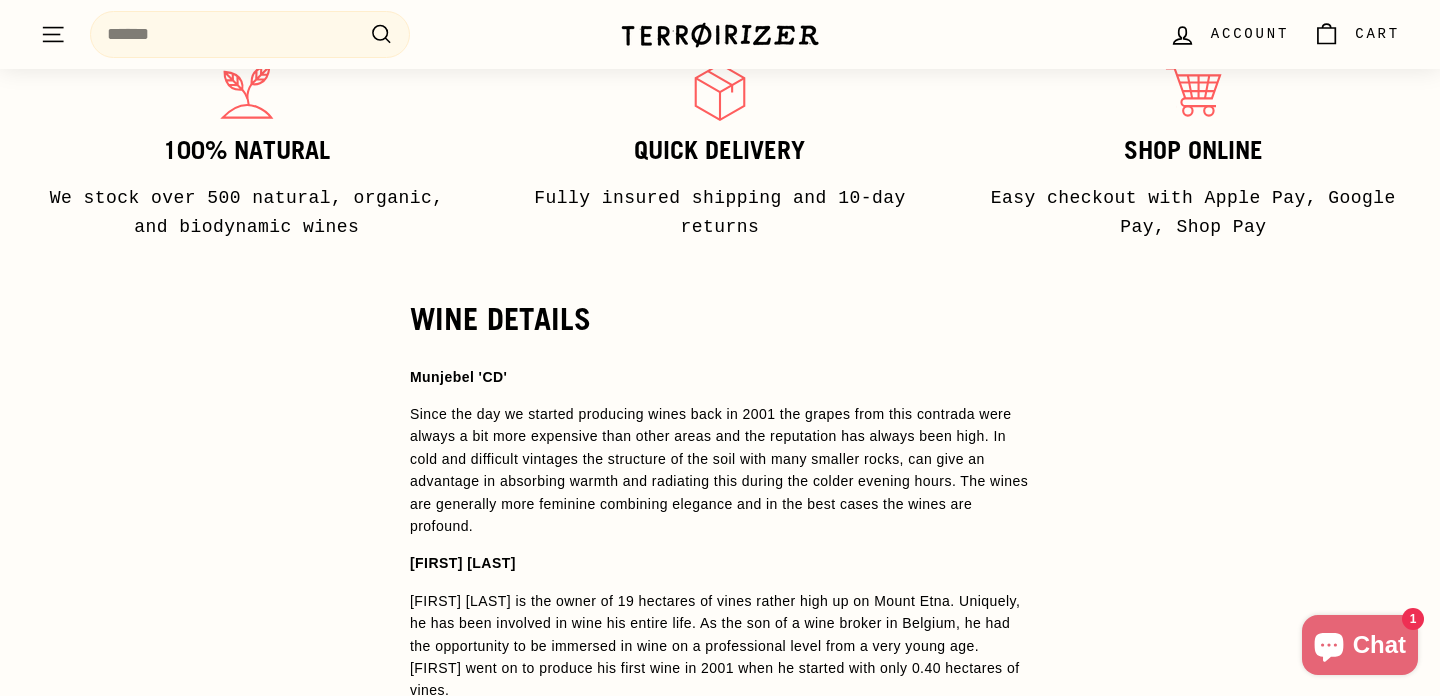 scroll, scrollTop: 1373, scrollLeft: 0, axis: vertical 